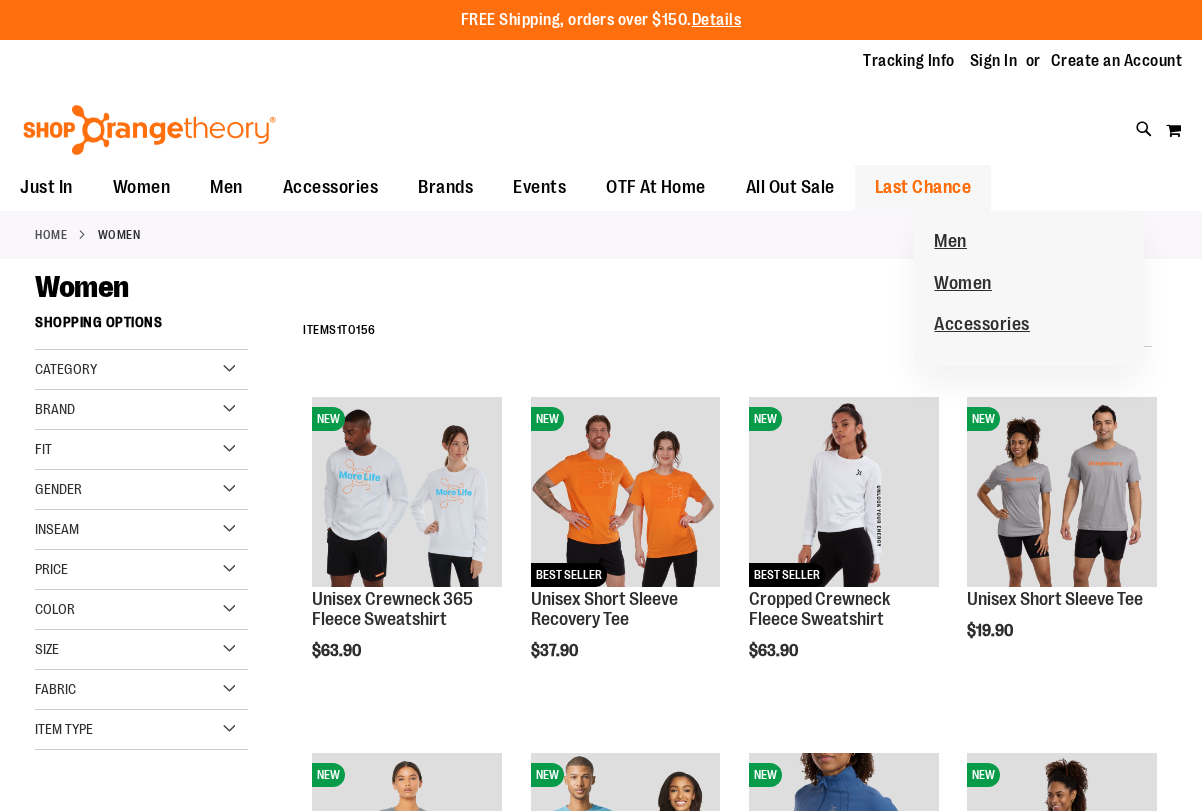 scroll, scrollTop: 0, scrollLeft: 0, axis: both 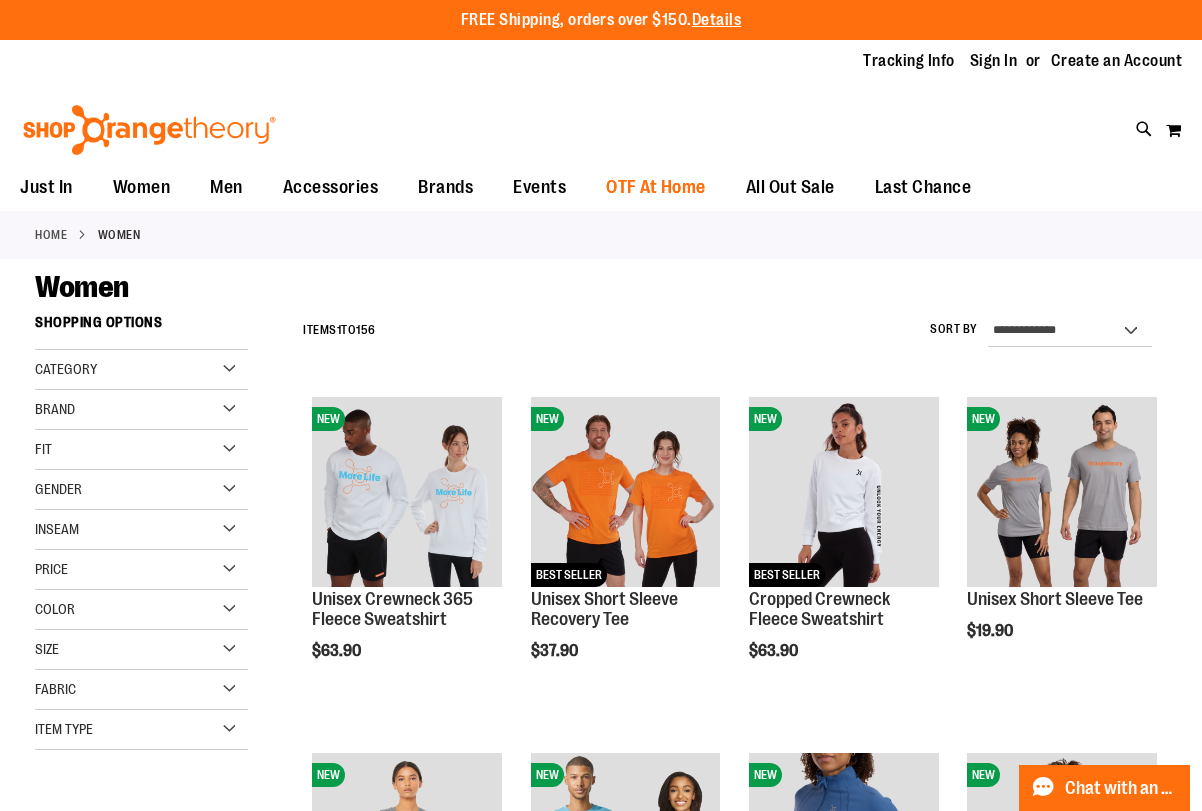 type on "**********" 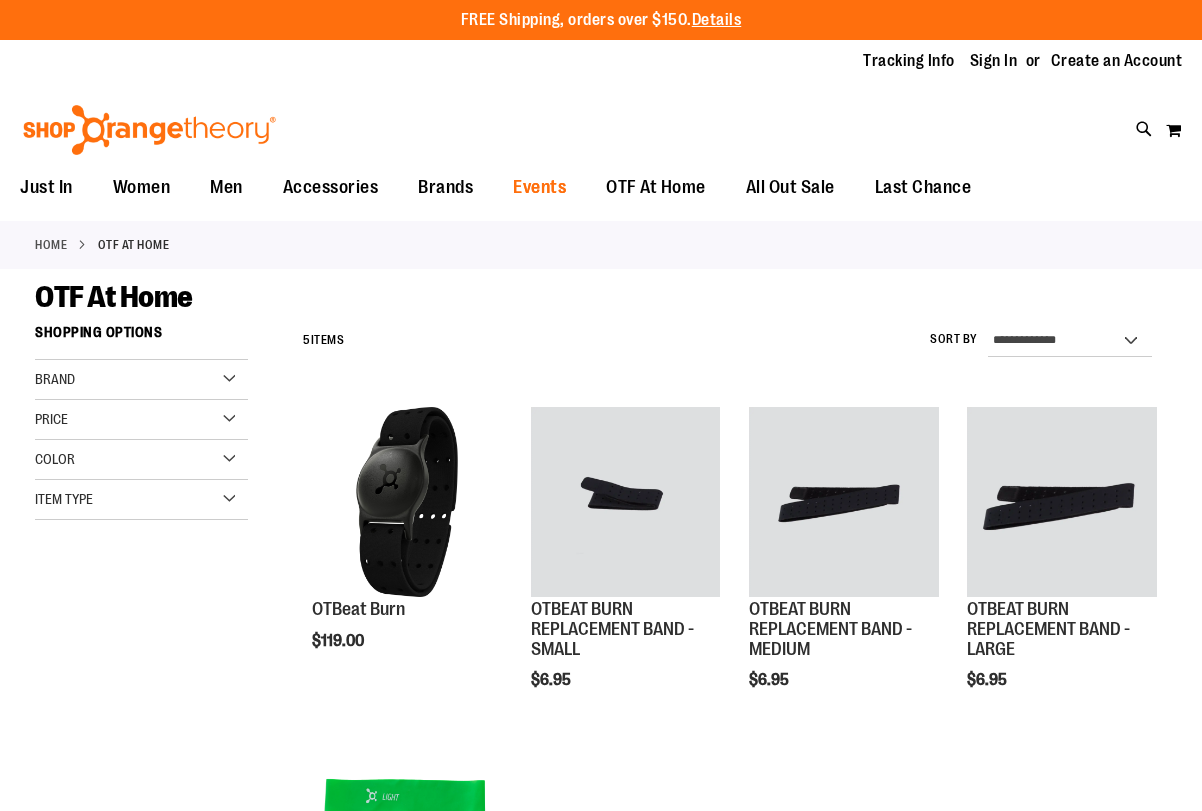 scroll, scrollTop: 0, scrollLeft: 0, axis: both 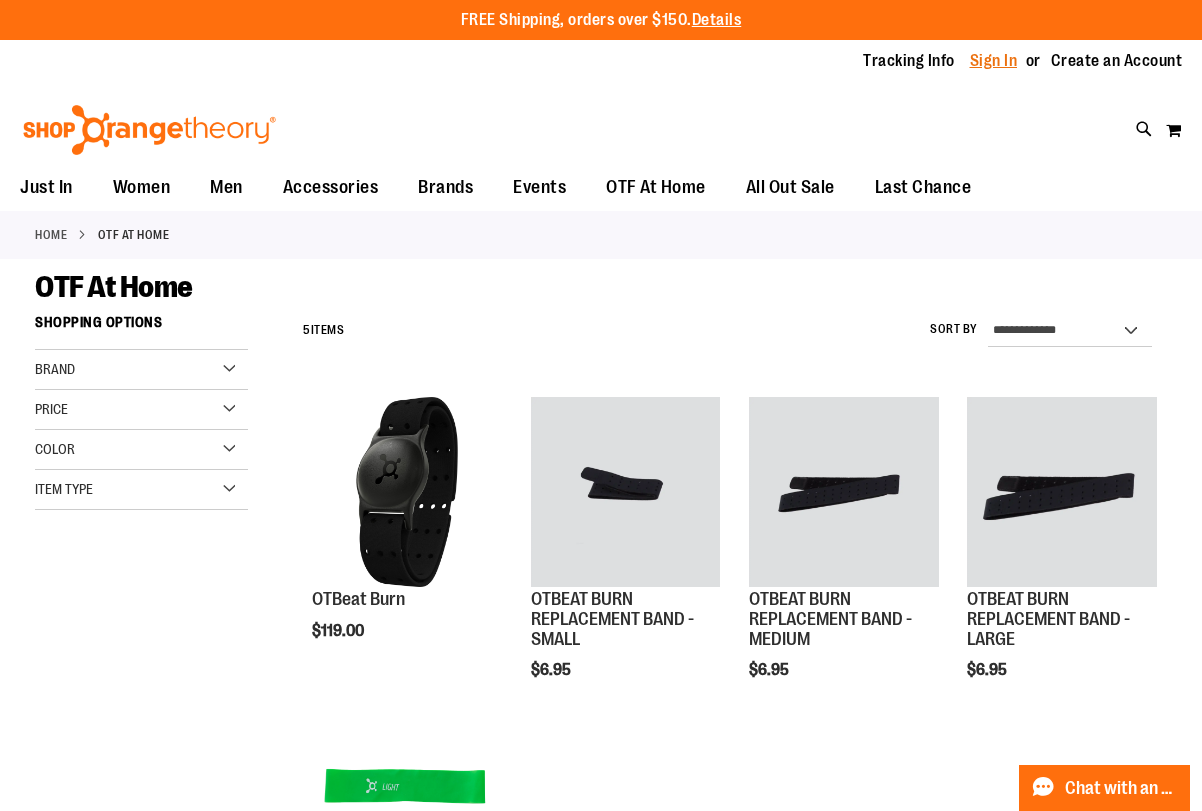 type on "**********" 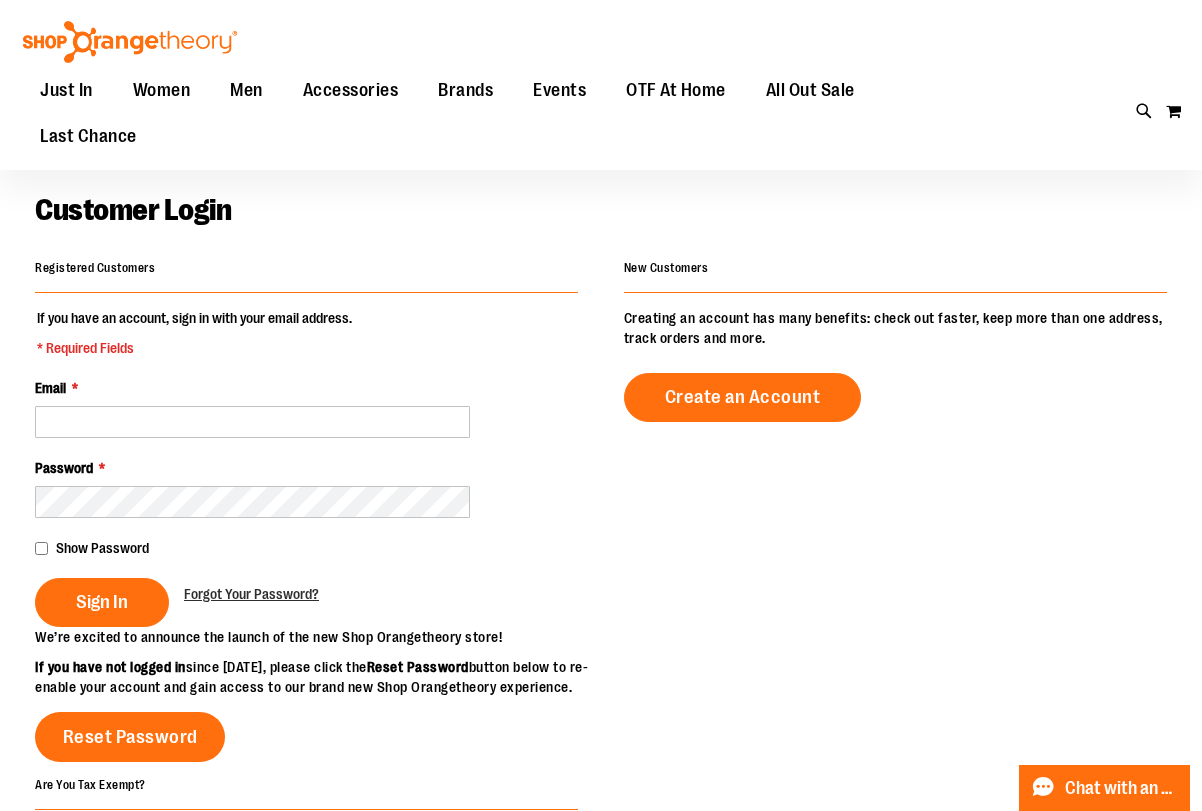 scroll, scrollTop: 0, scrollLeft: 0, axis: both 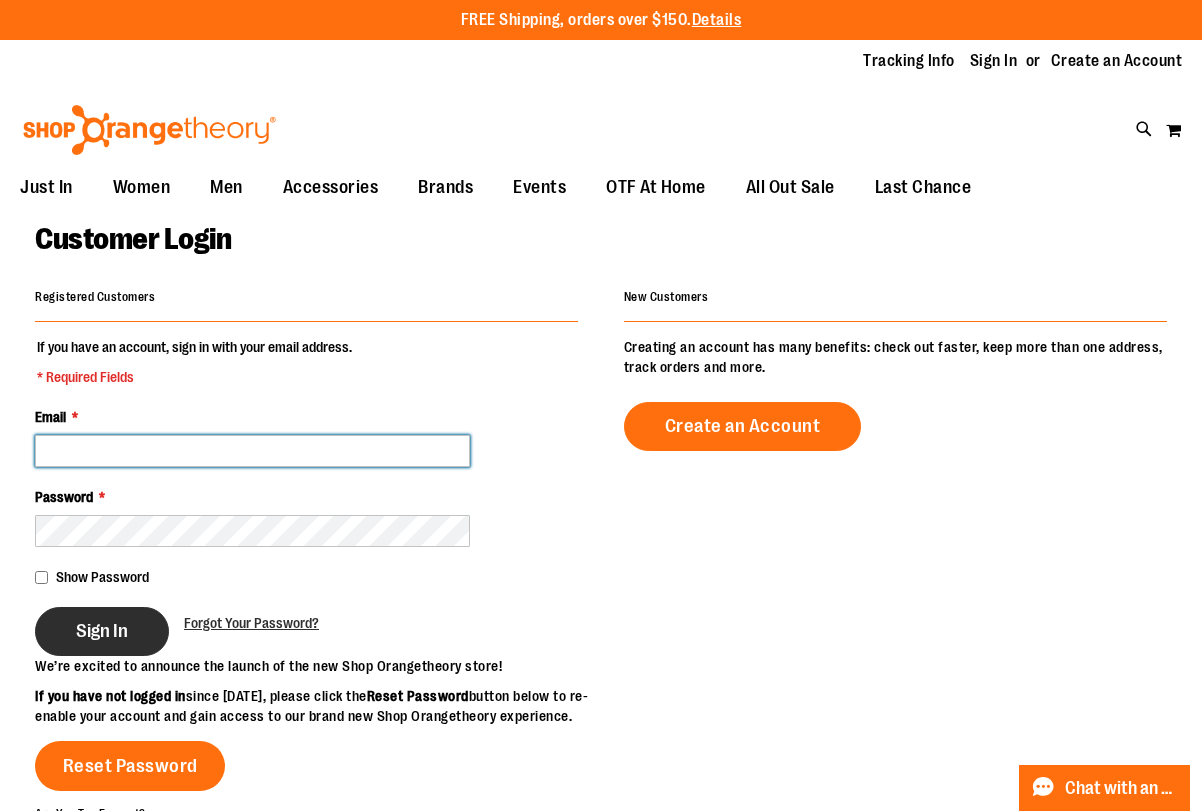type on "**********" 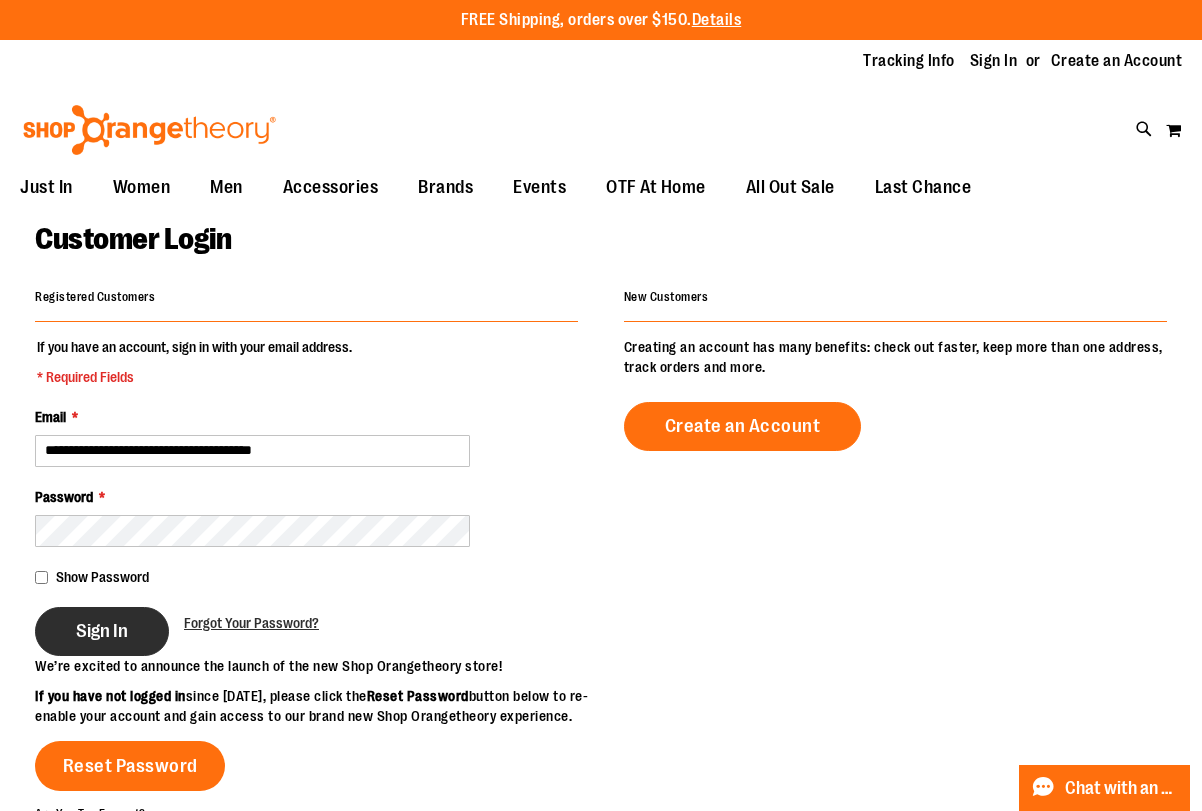 type on "**********" 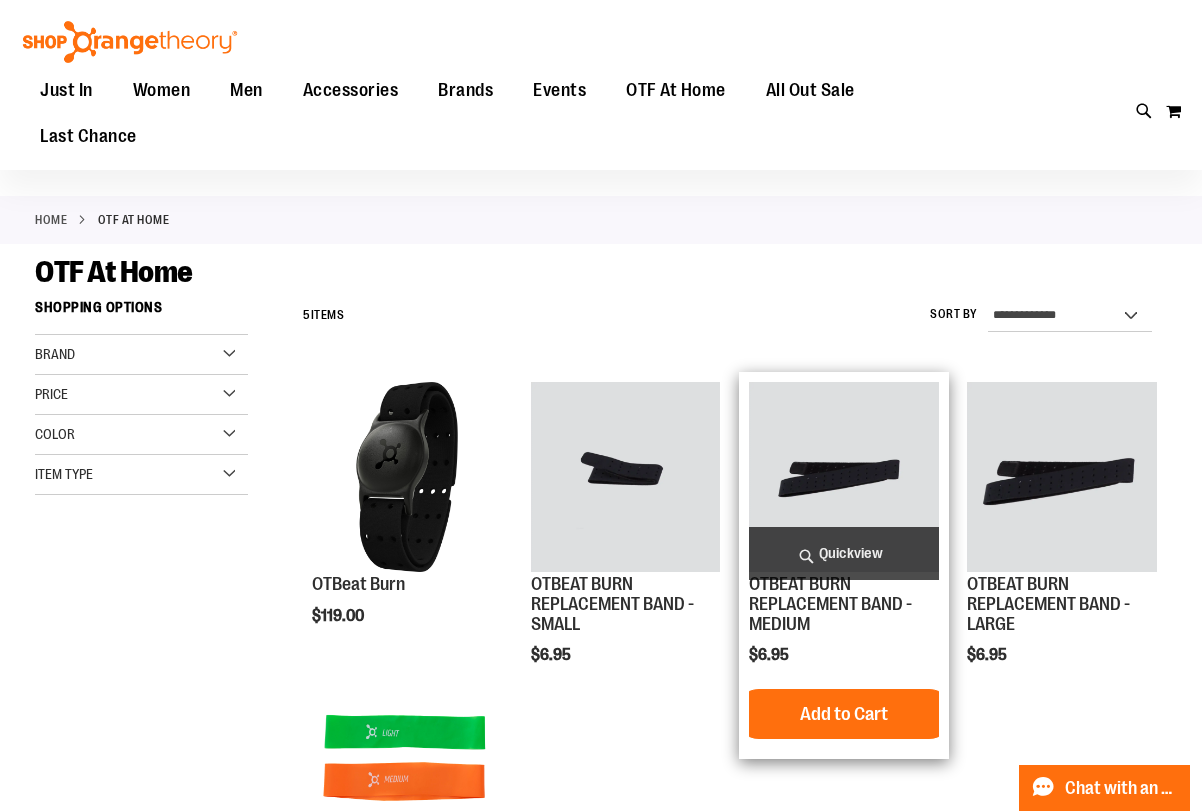 scroll, scrollTop: 0, scrollLeft: 0, axis: both 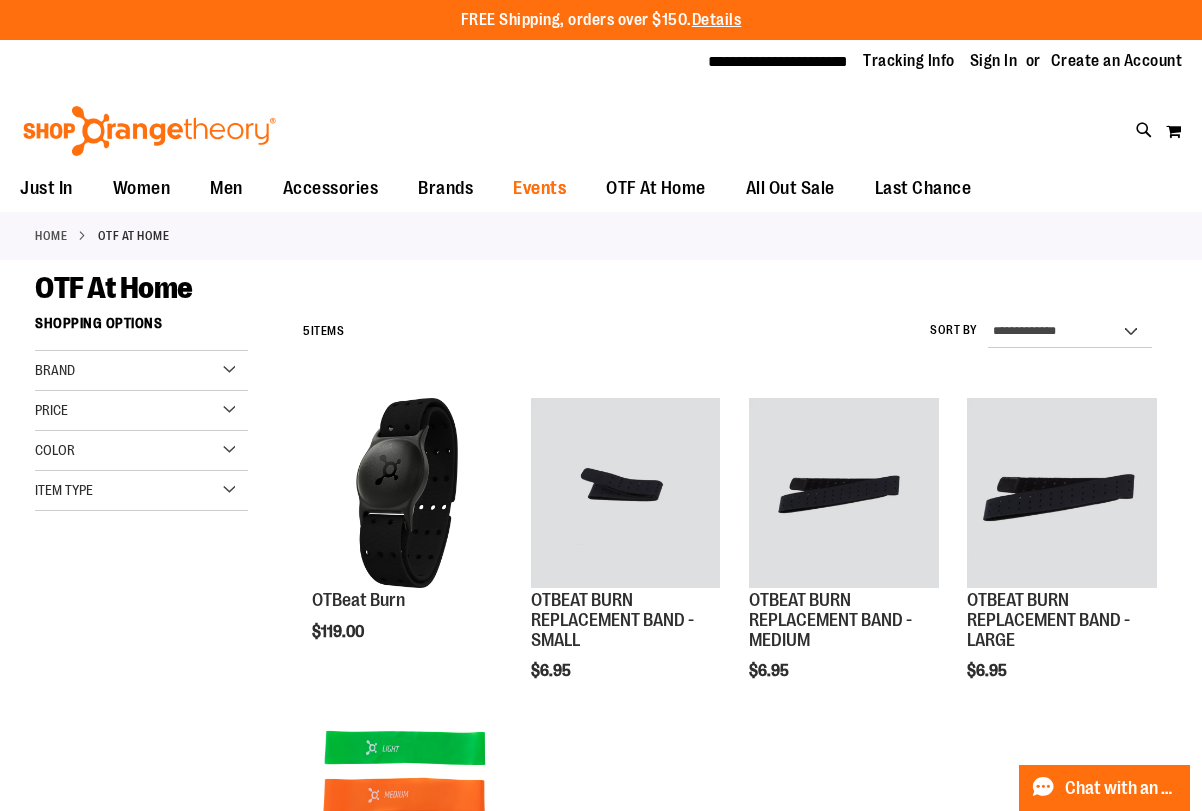 type on "**********" 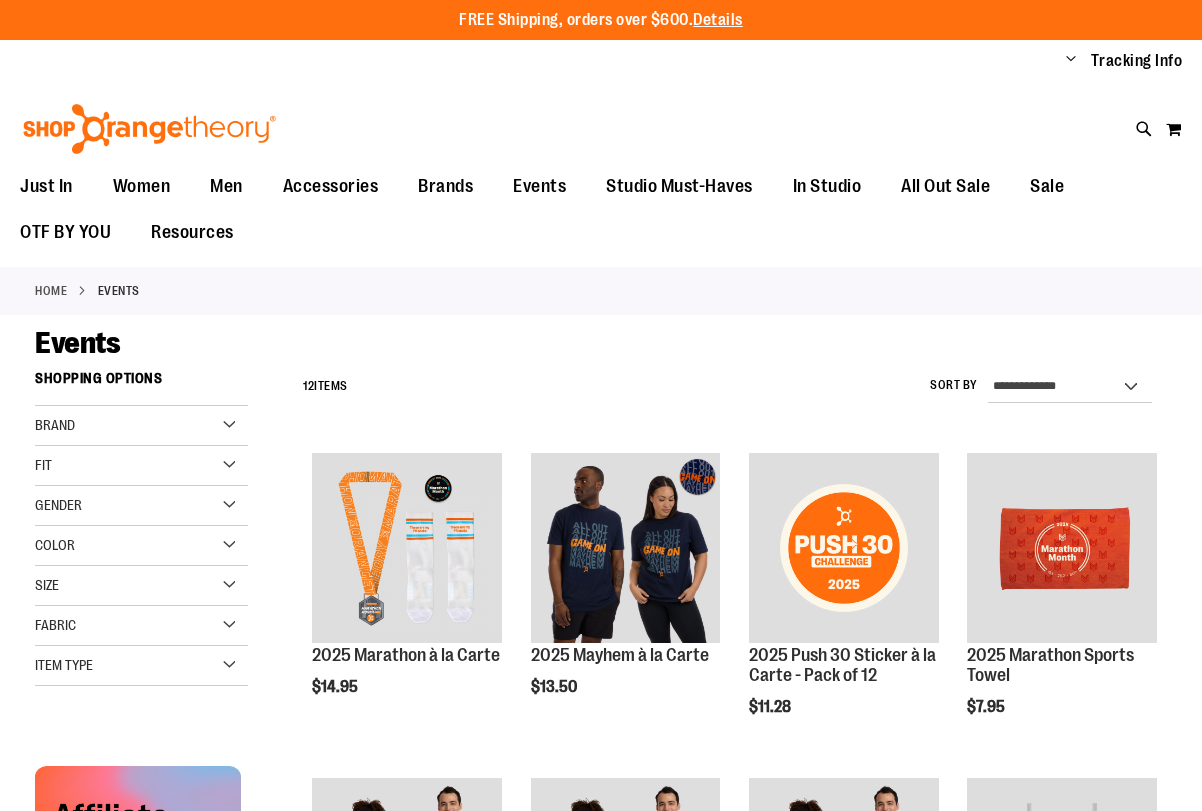 scroll, scrollTop: 0, scrollLeft: 0, axis: both 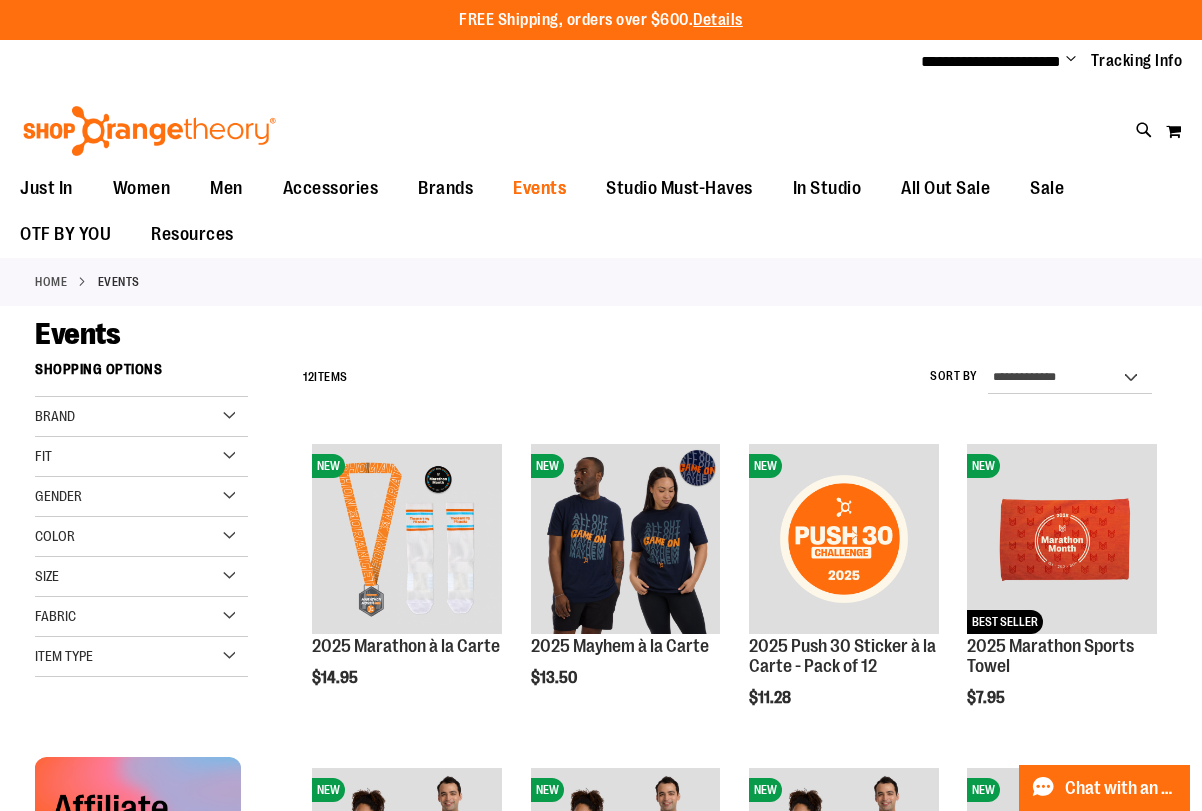 type on "**********" 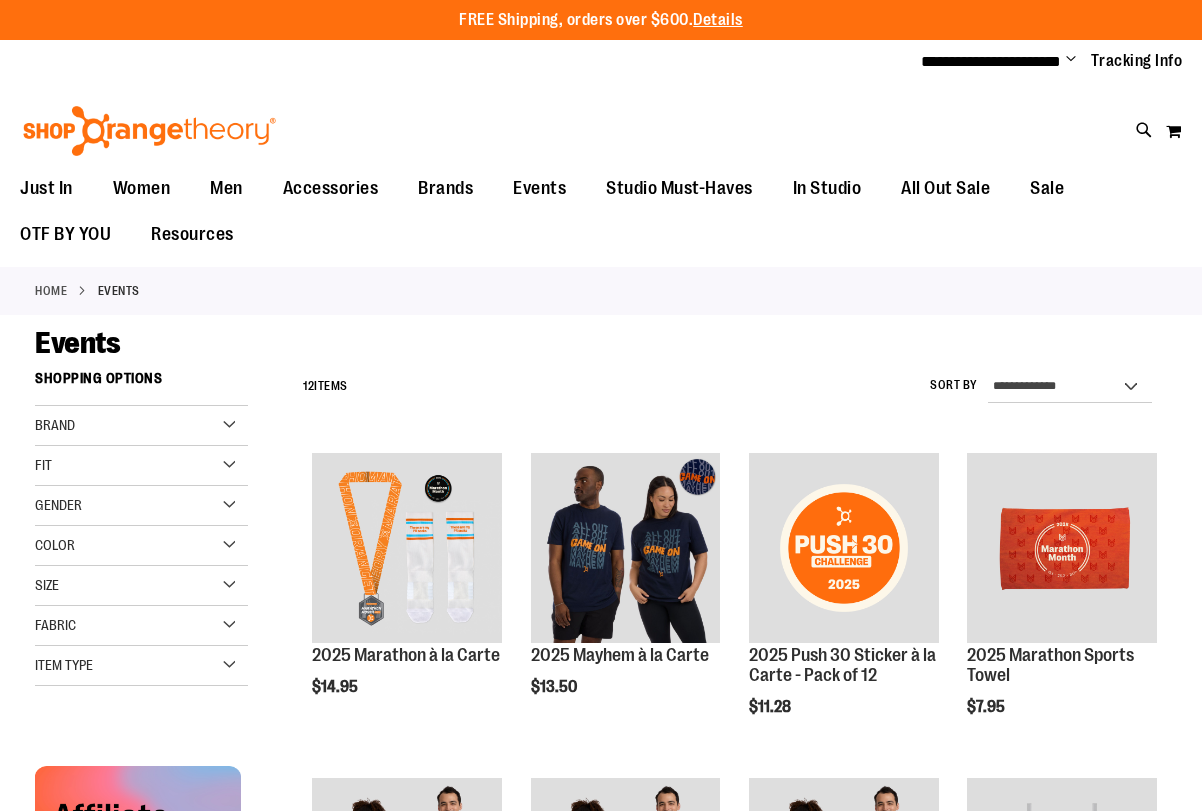 scroll, scrollTop: 0, scrollLeft: 0, axis: both 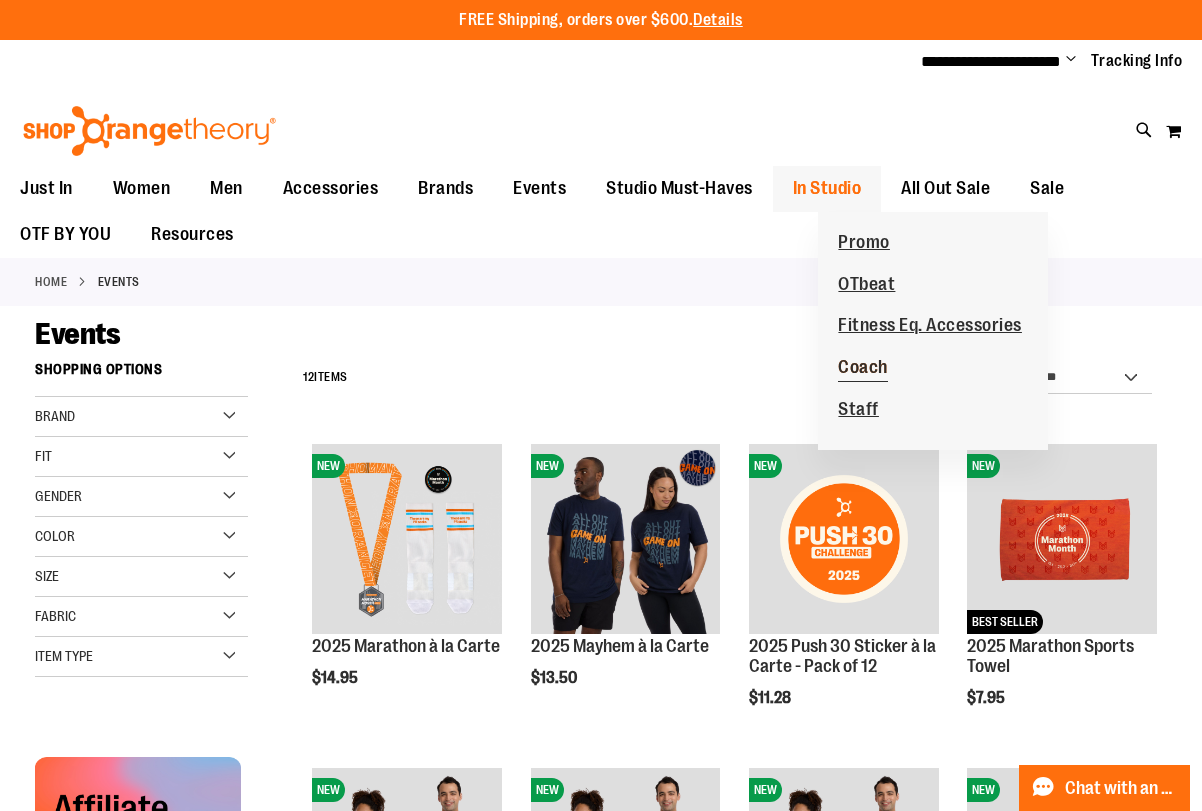 type on "**********" 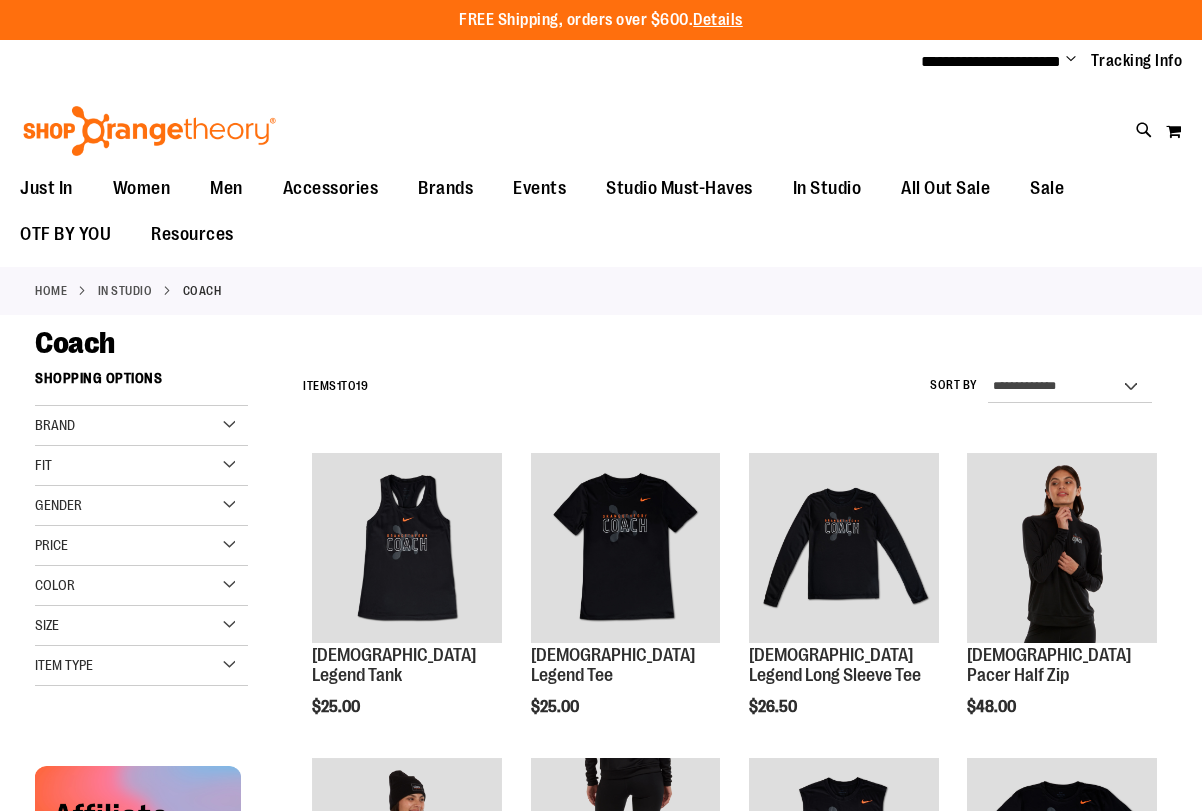 scroll, scrollTop: 0, scrollLeft: 0, axis: both 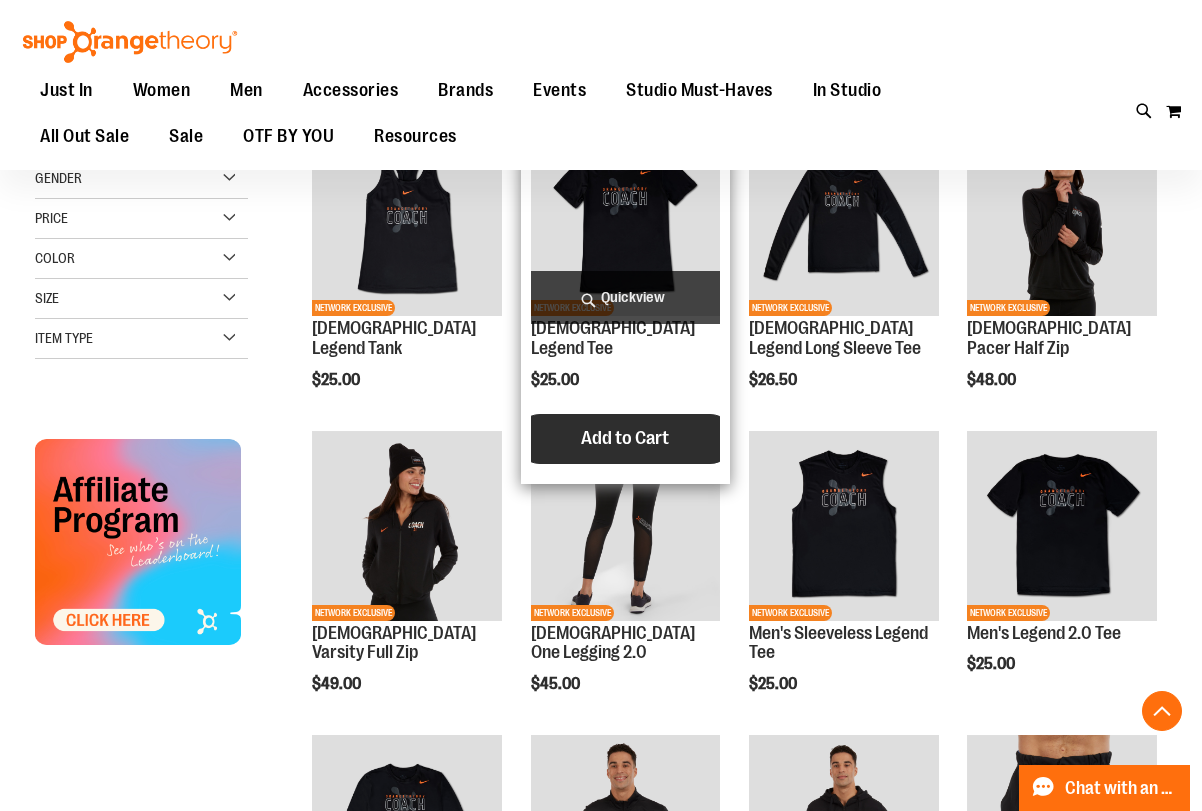 type on "**********" 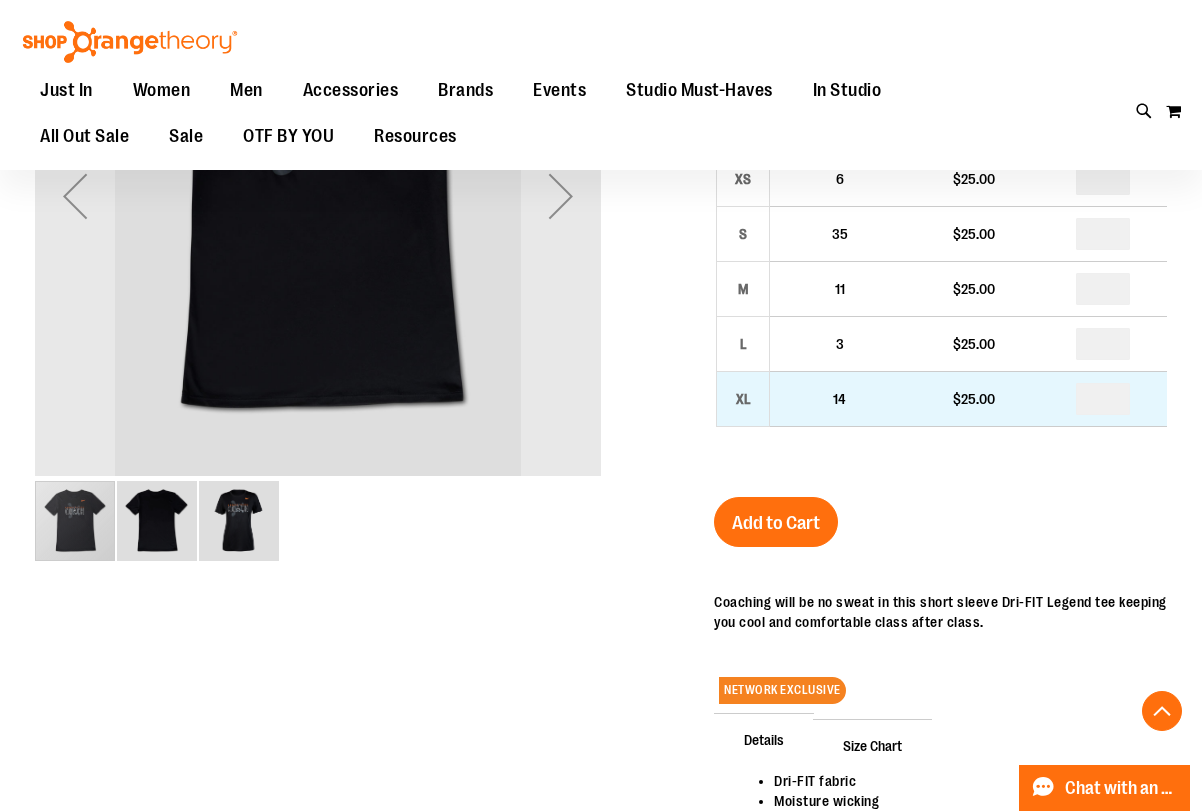 scroll, scrollTop: 460, scrollLeft: 0, axis: vertical 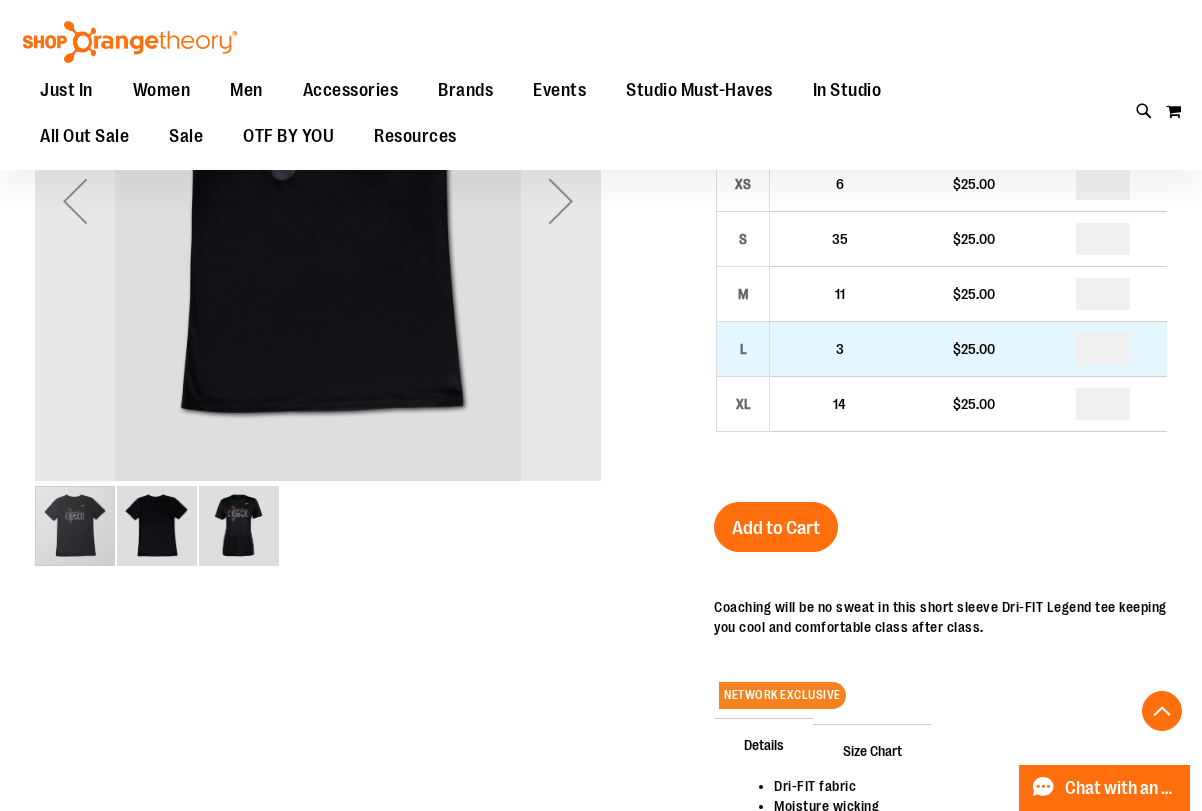 type on "**********" 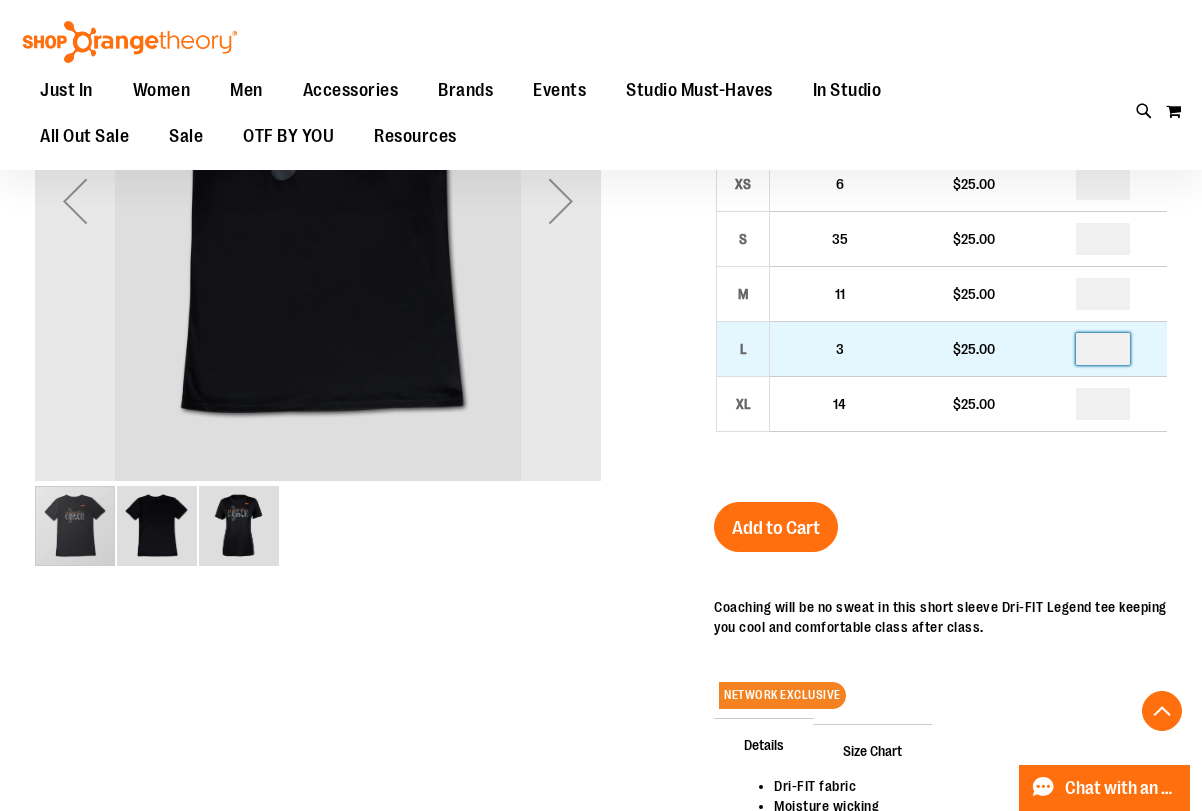 drag, startPoint x: 1123, startPoint y: 351, endPoint x: 1085, endPoint y: 351, distance: 38 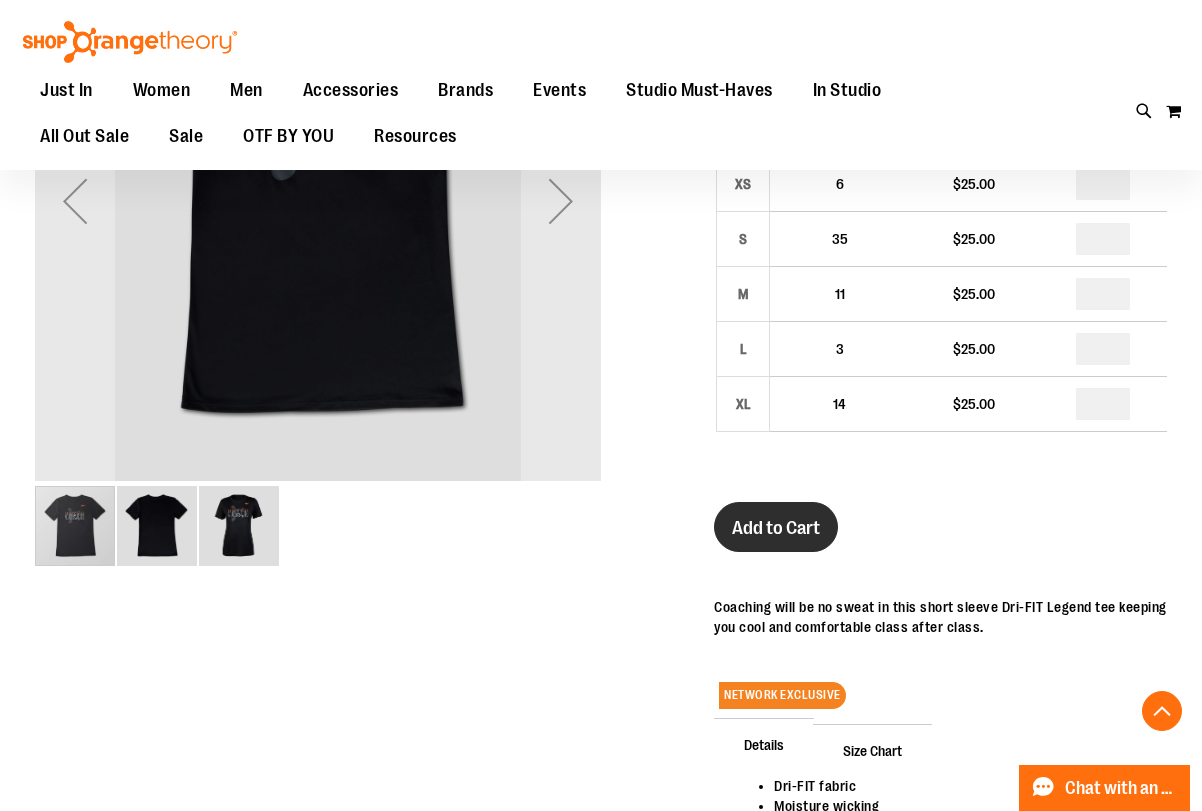 click on "Add to Cart" at bounding box center [776, 528] 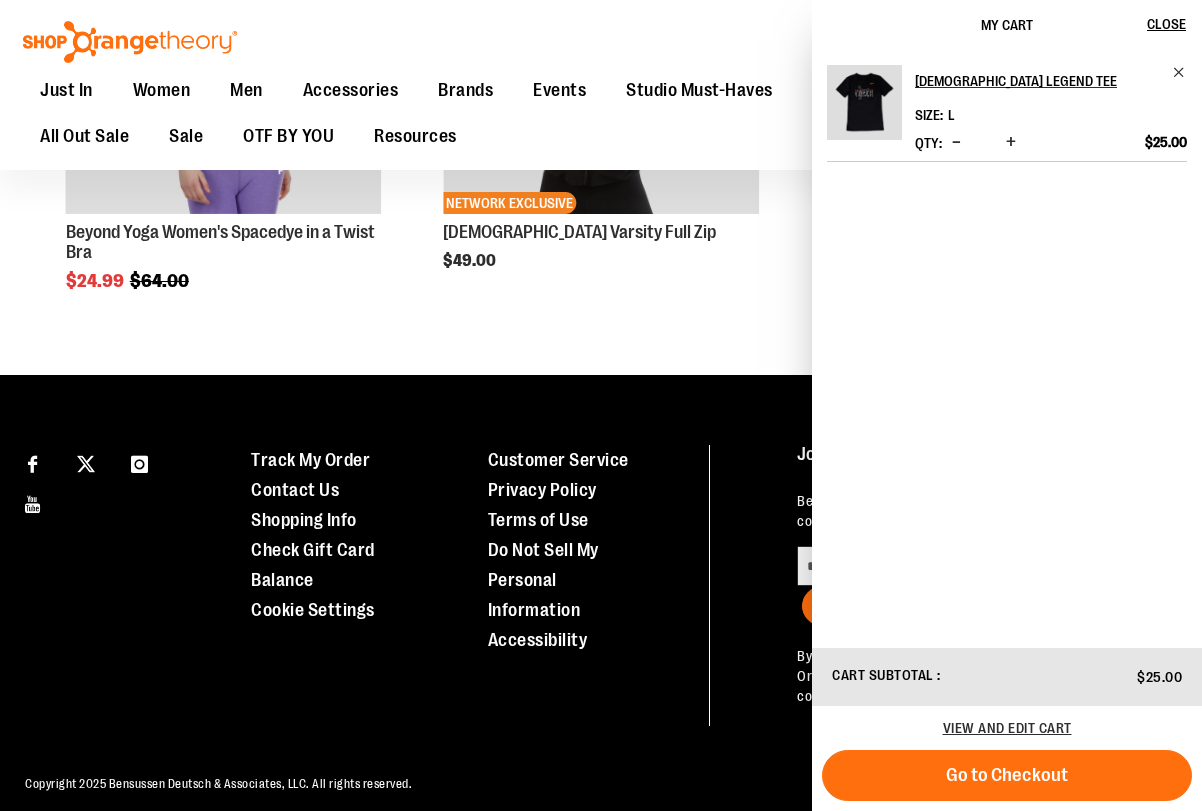 scroll, scrollTop: 1688, scrollLeft: 0, axis: vertical 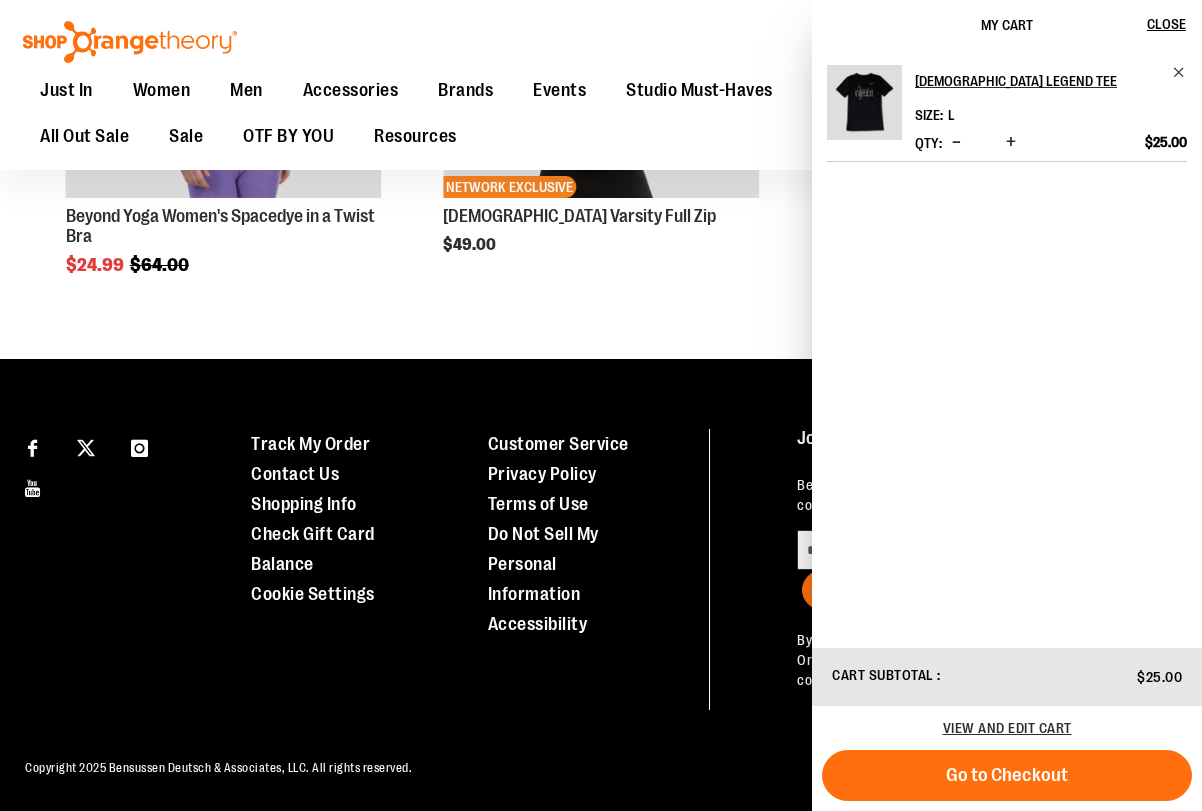 click on "Go to Checkout" at bounding box center (1007, 775) 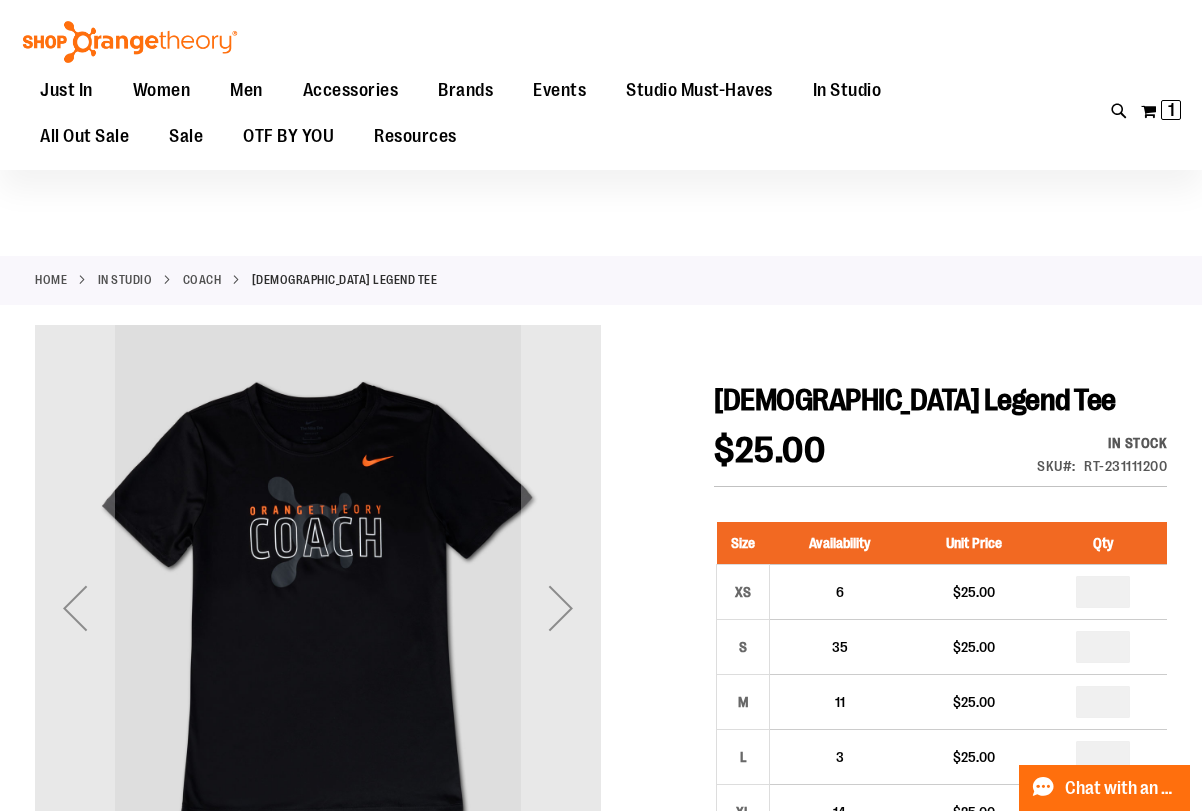 scroll, scrollTop: 48, scrollLeft: 0, axis: vertical 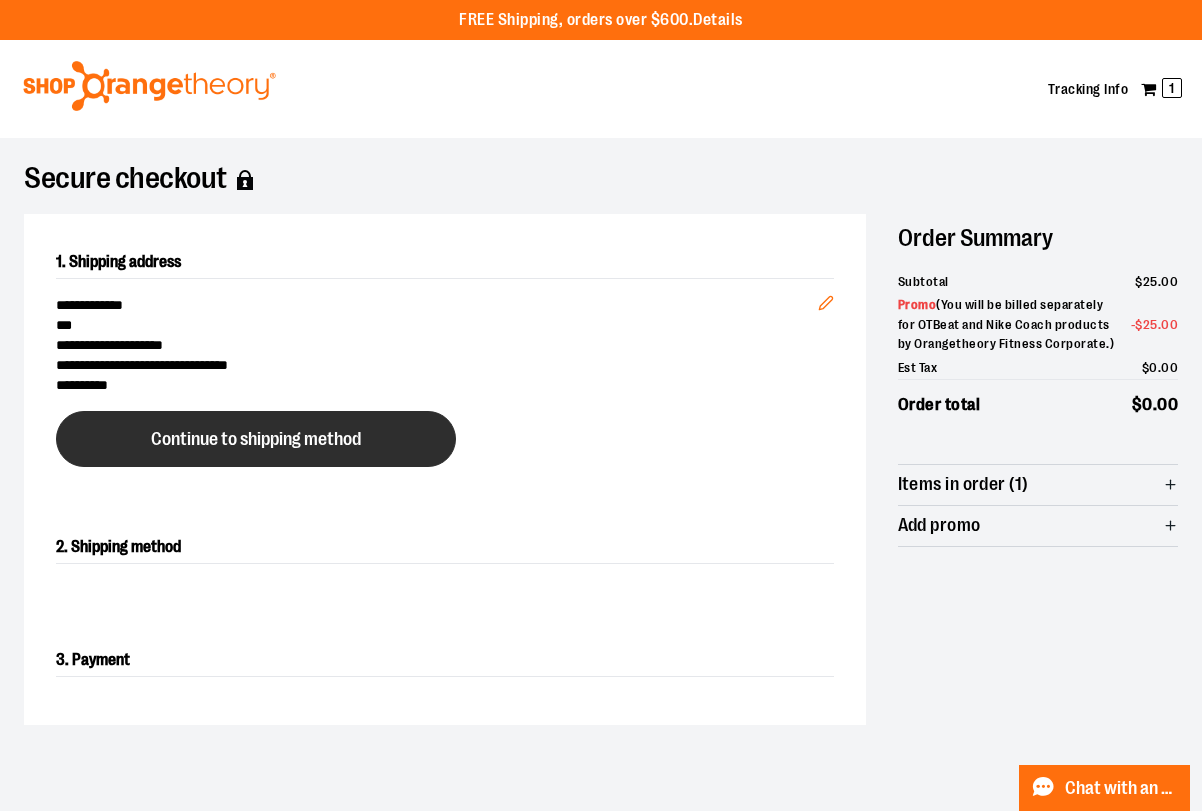 click on "Continue to shipping method" at bounding box center [256, 439] 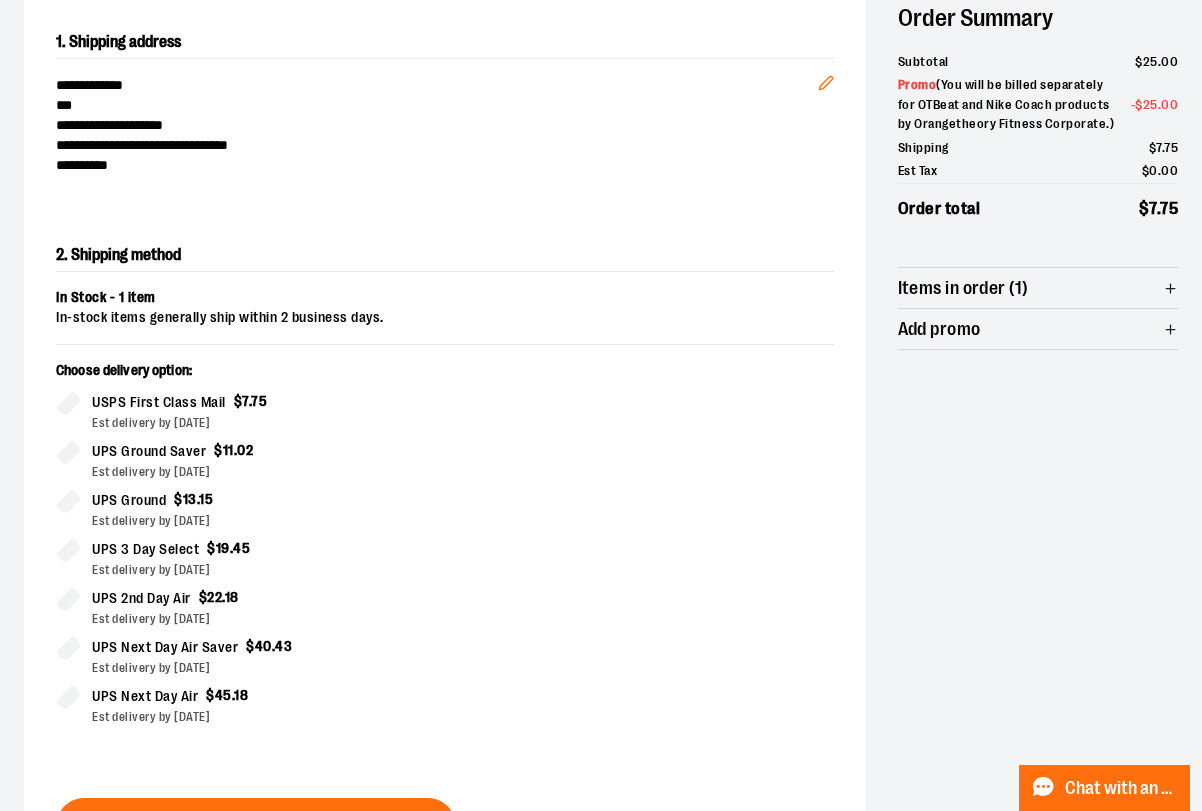 scroll, scrollTop: 341, scrollLeft: 0, axis: vertical 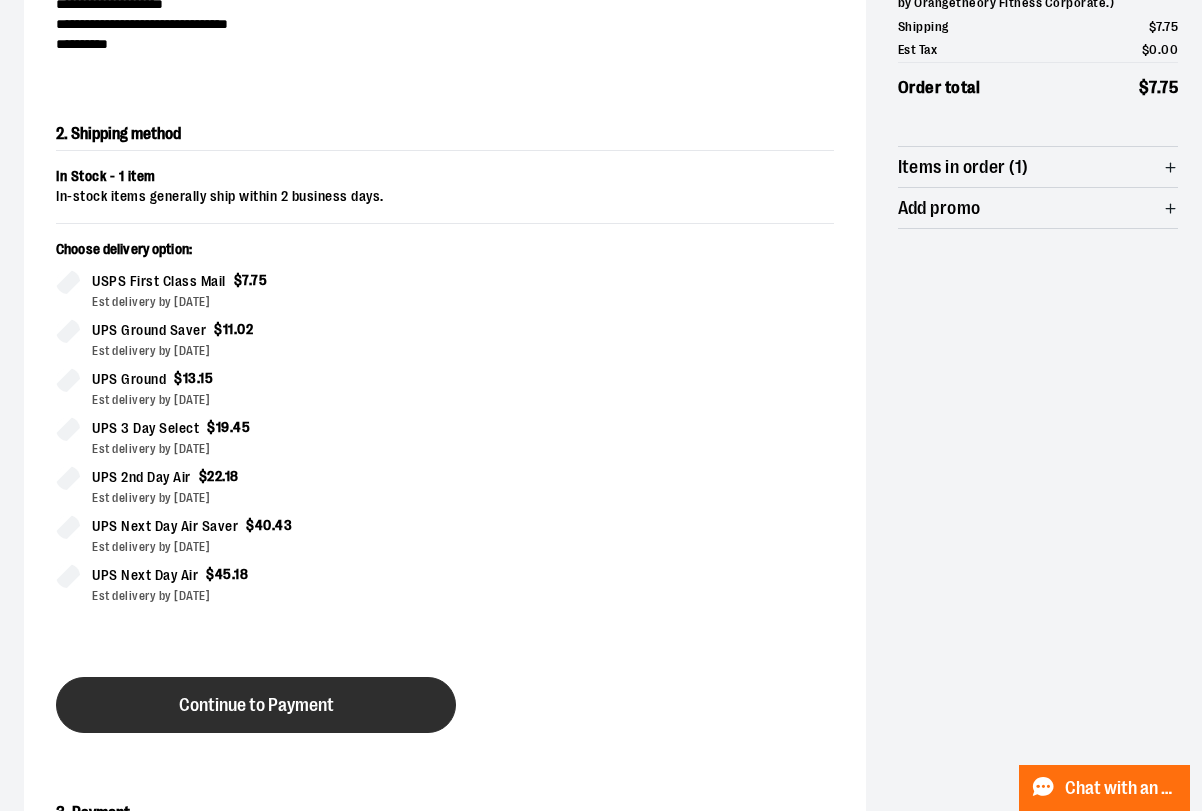 click on "Continue to Payment" at bounding box center (256, 705) 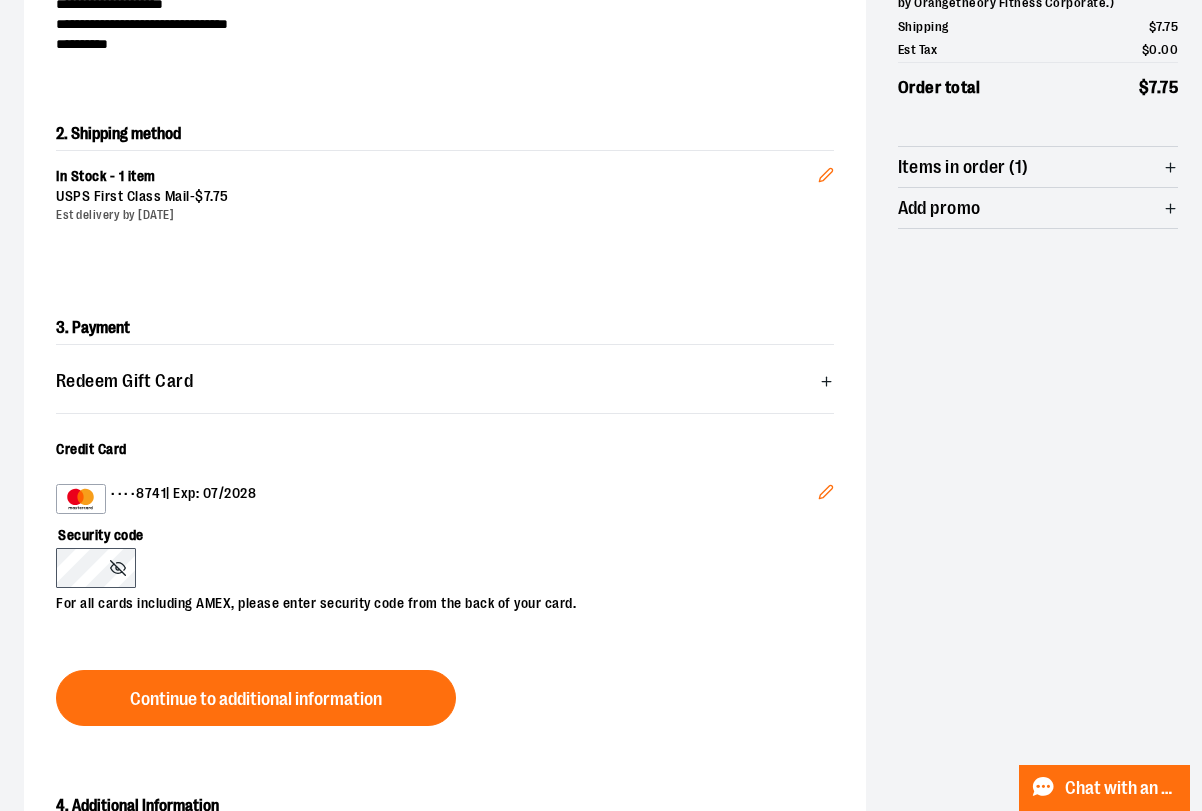click 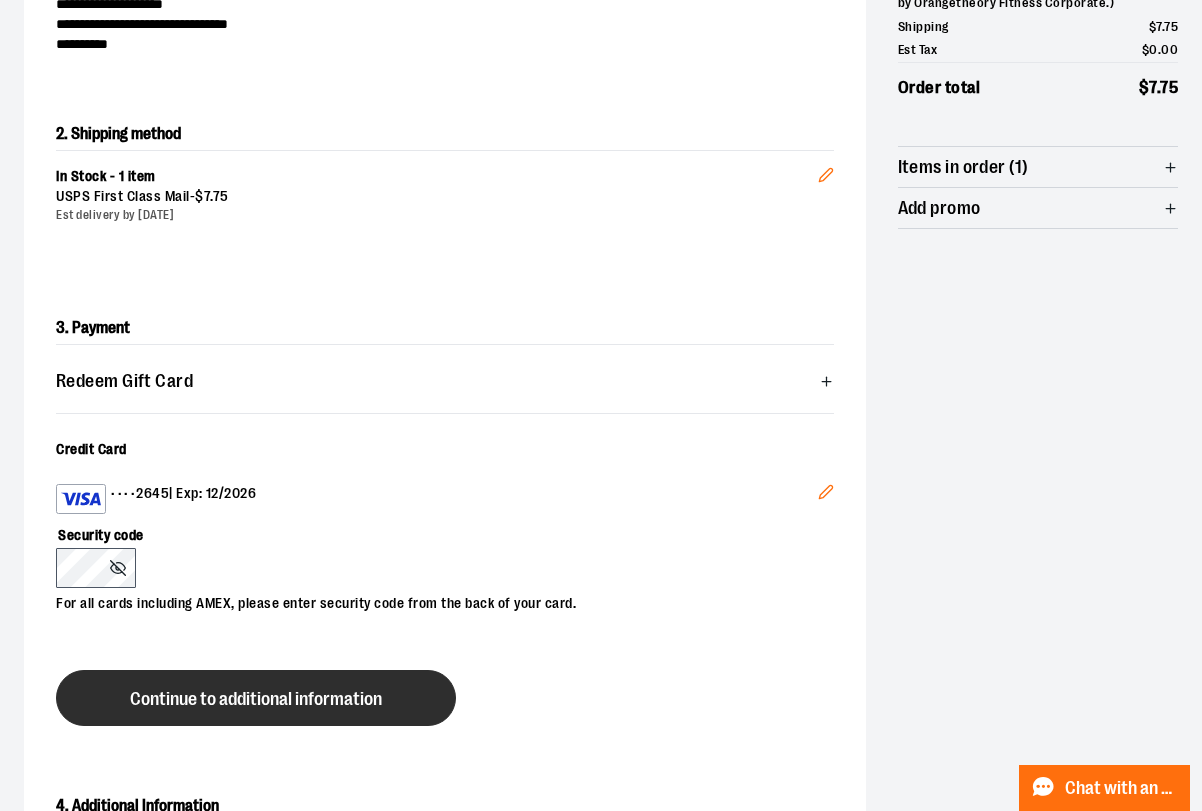 click on "Continue to additional information" at bounding box center (256, 699) 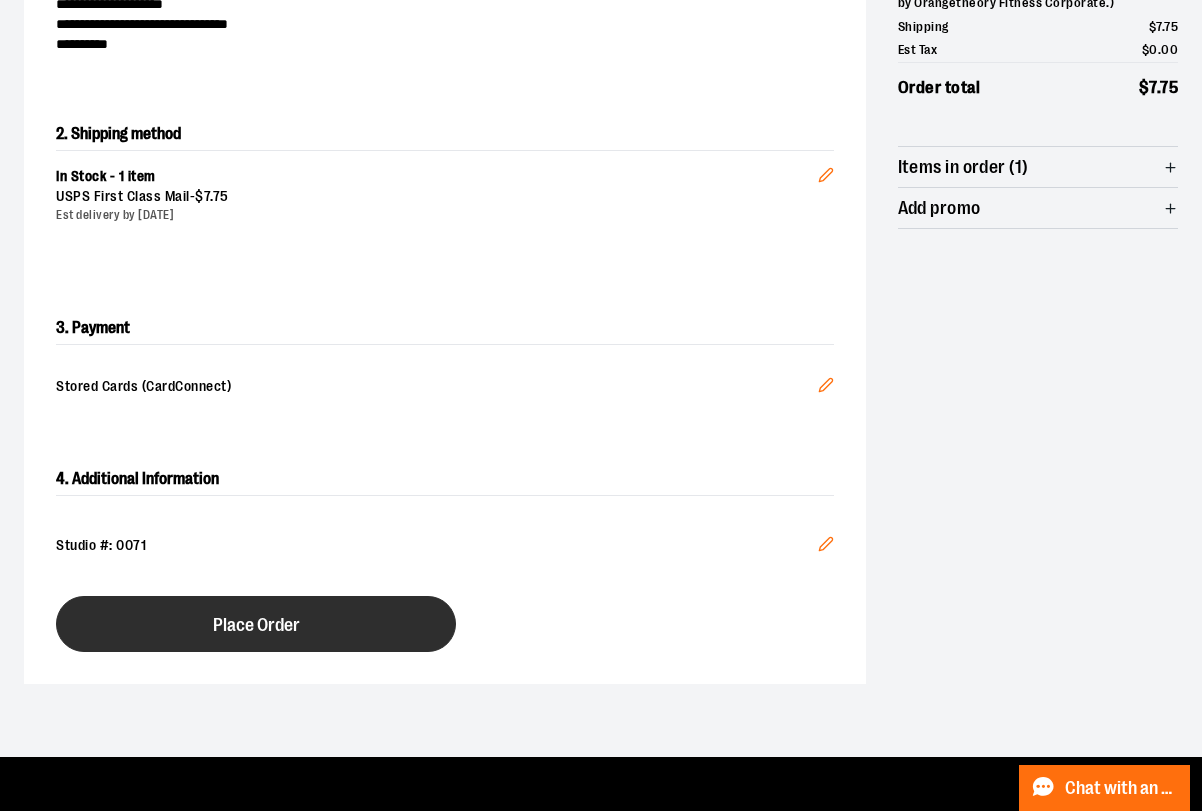 click on "Place Order" at bounding box center (256, 624) 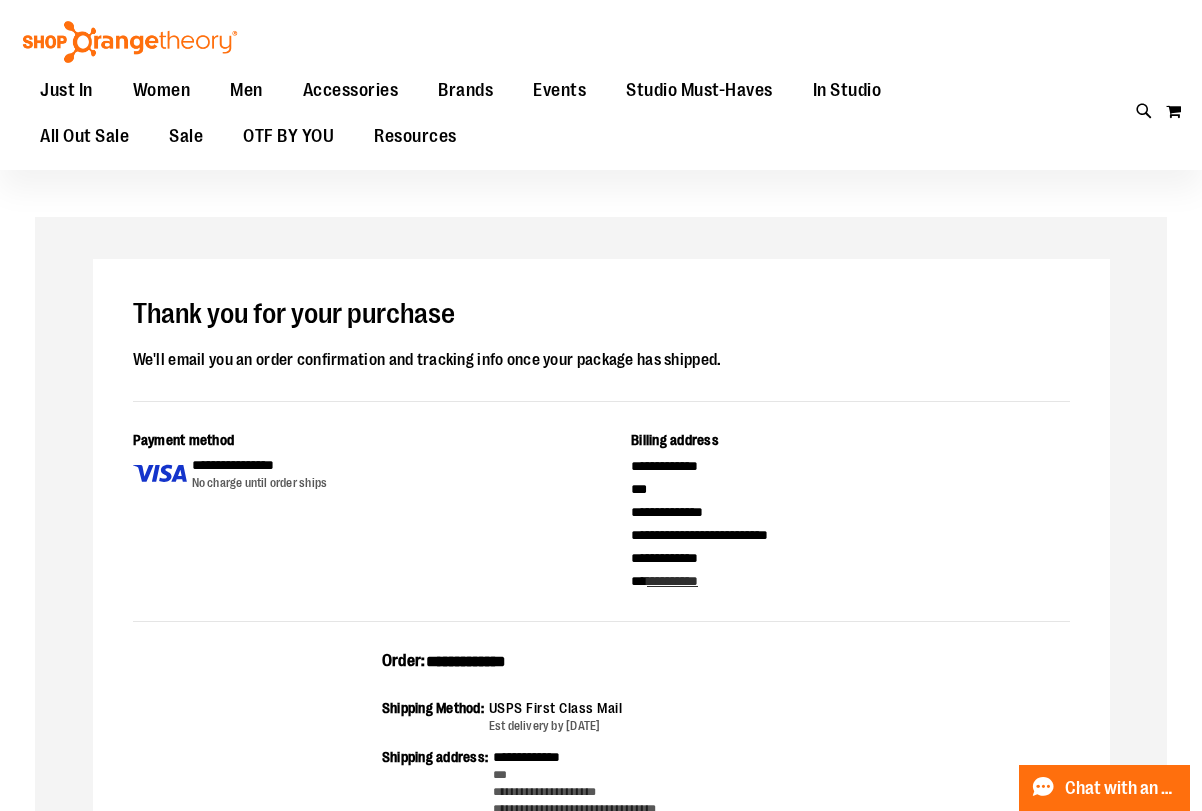 scroll, scrollTop: 0, scrollLeft: 0, axis: both 